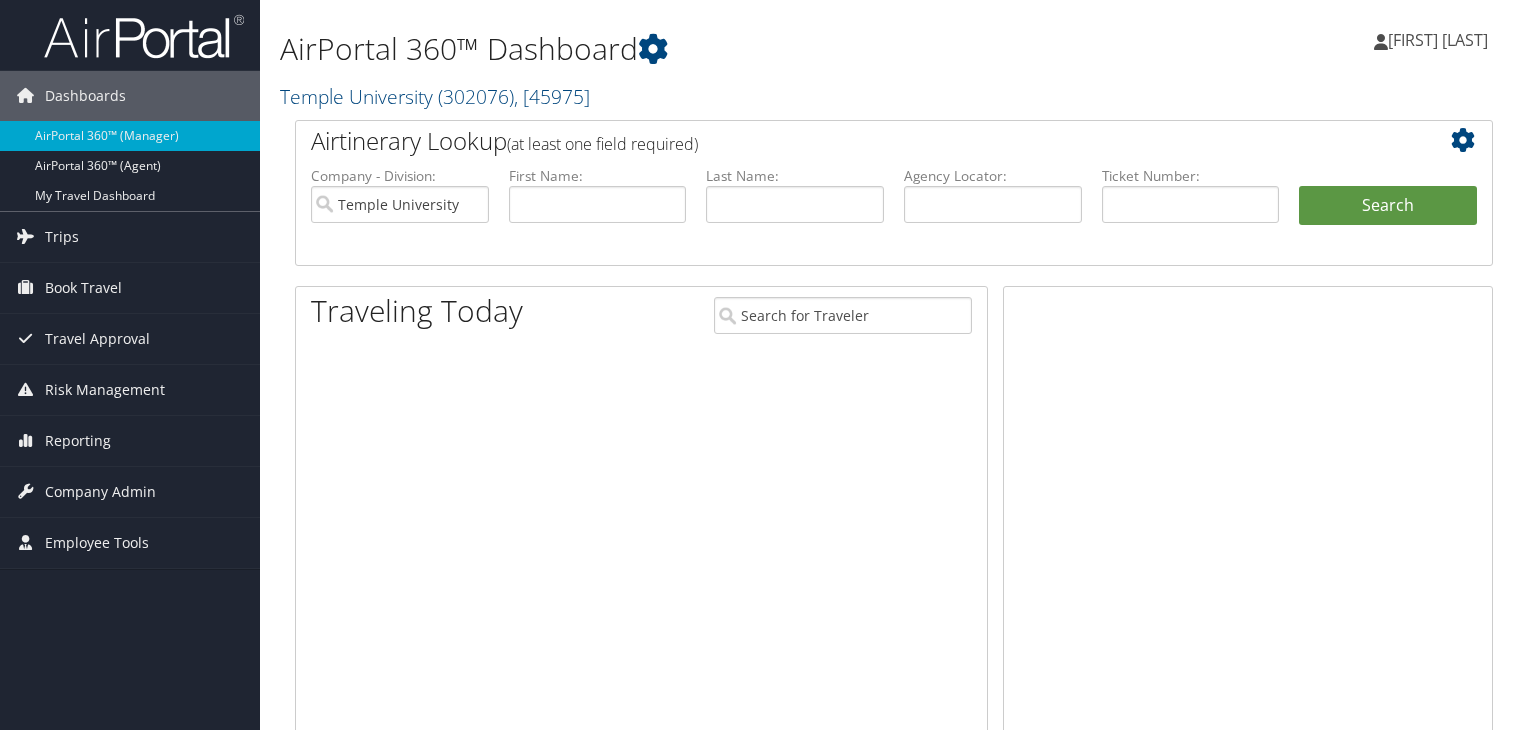 scroll, scrollTop: 0, scrollLeft: 0, axis: both 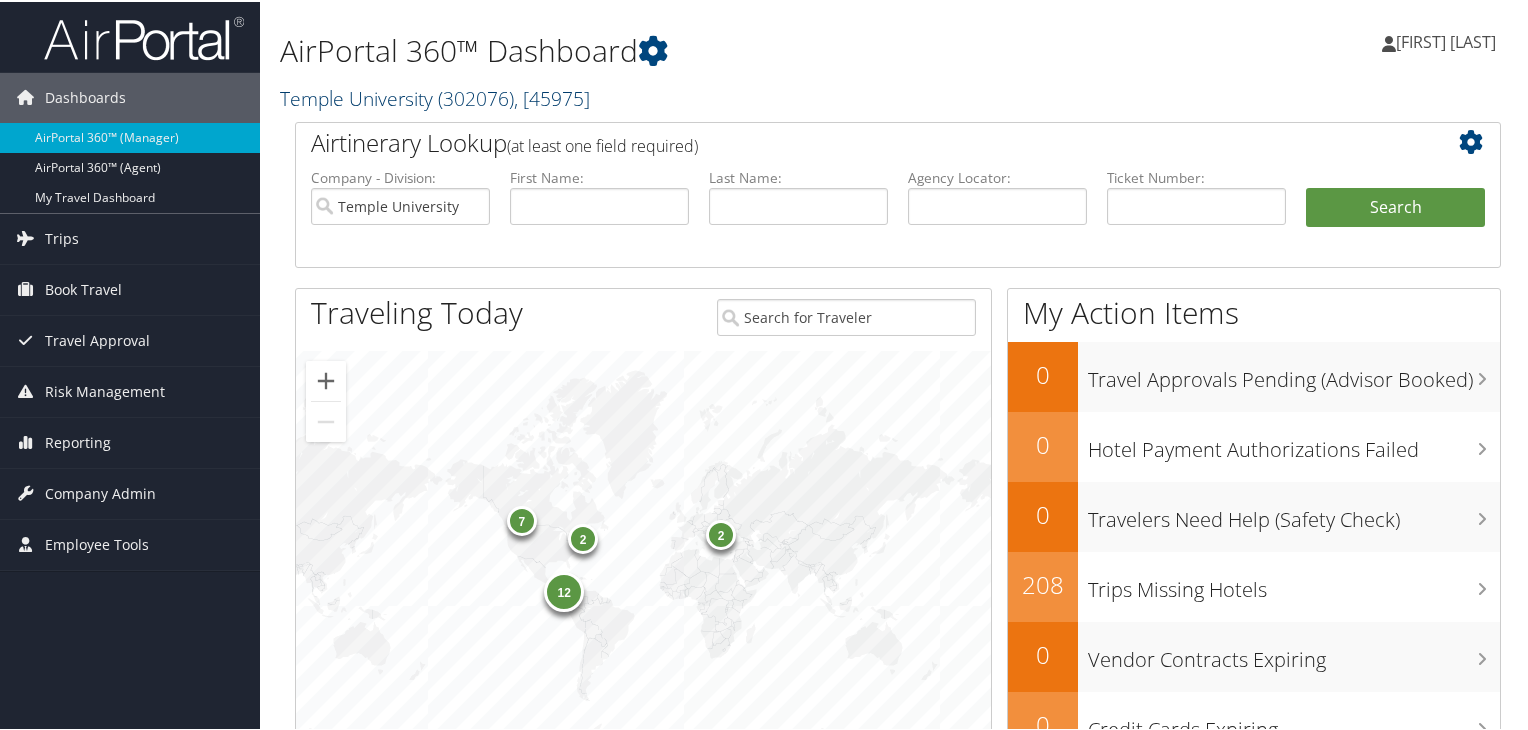 click on ", [ 45975 ]" at bounding box center (552, 96) 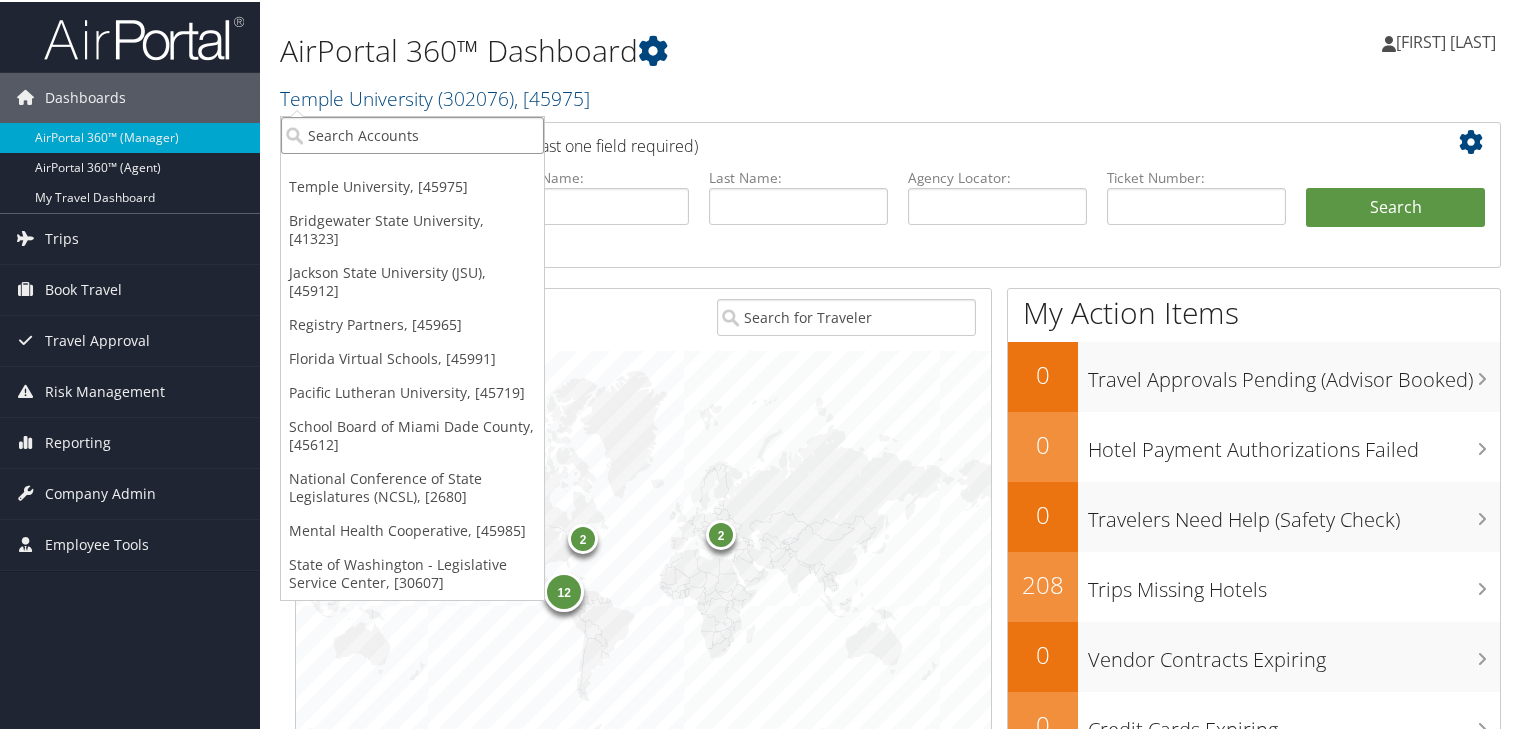 click at bounding box center (412, 133) 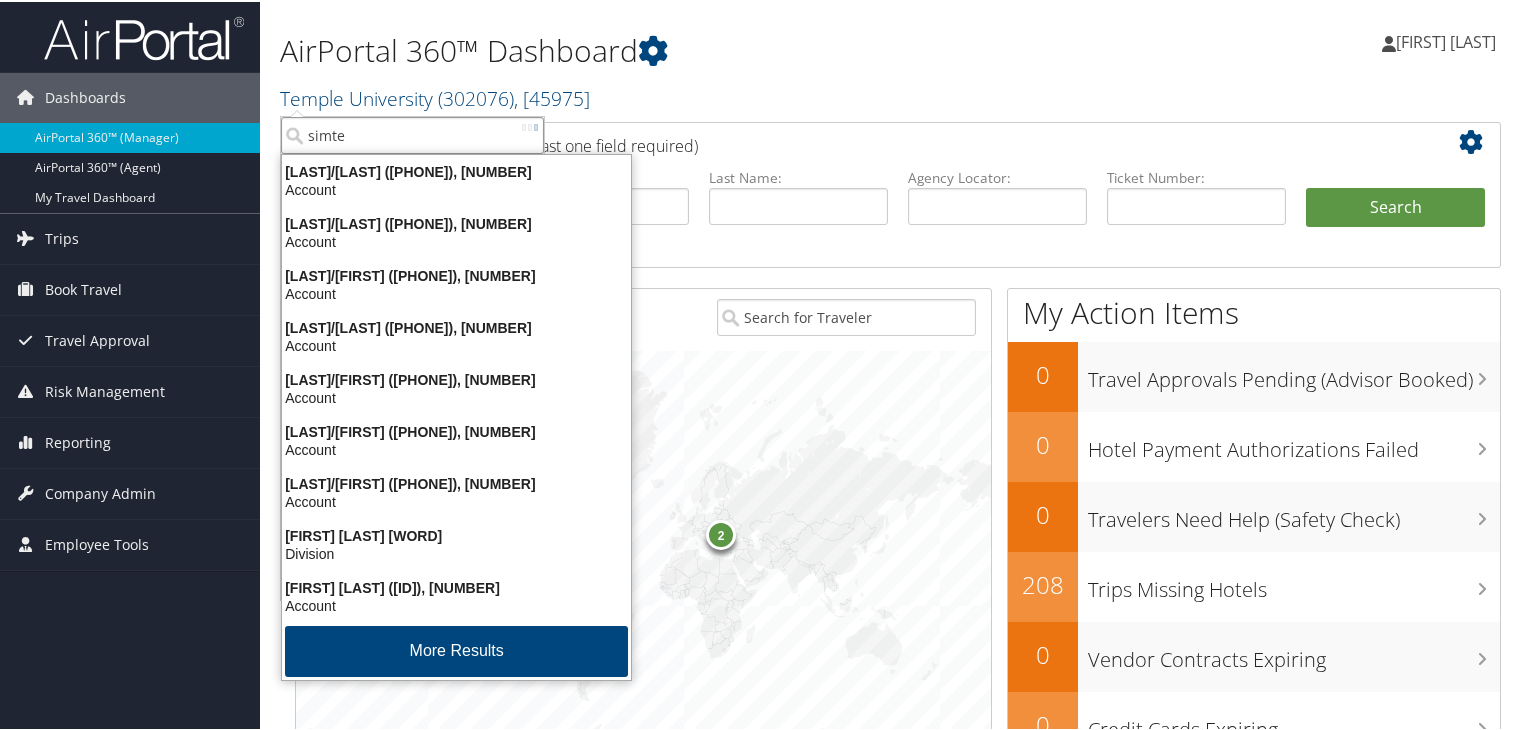 type on "simtec" 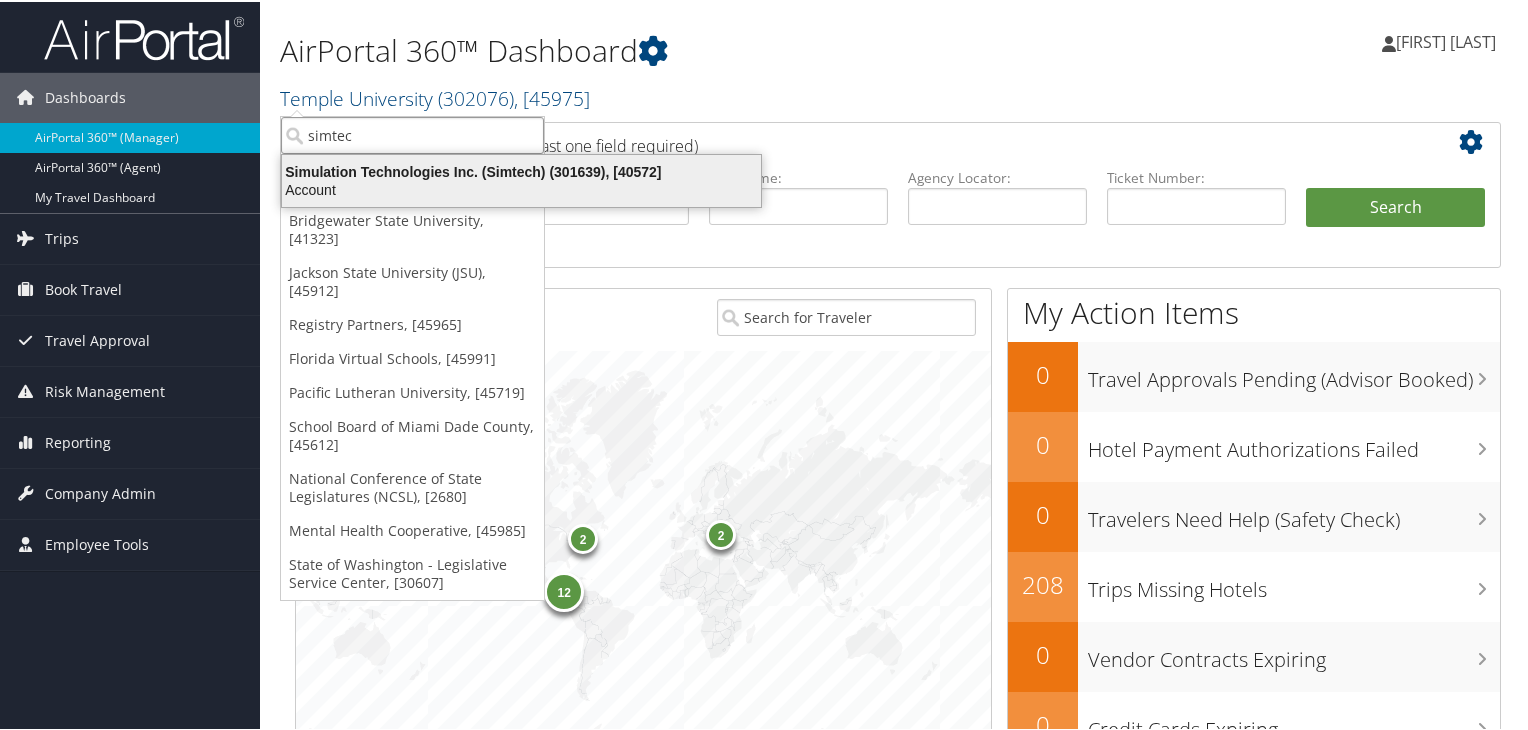 click on "Account" at bounding box center (521, 188) 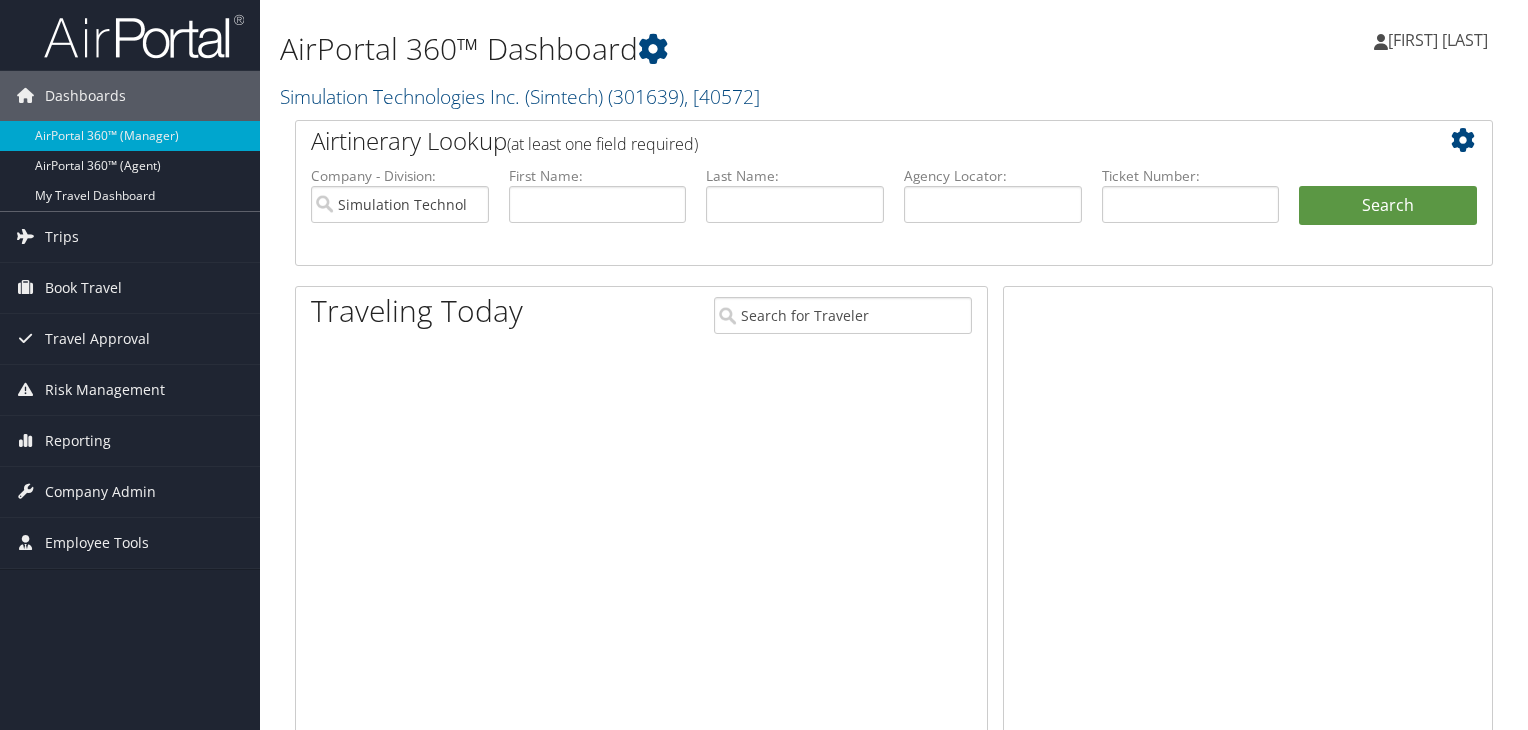 scroll, scrollTop: 0, scrollLeft: 0, axis: both 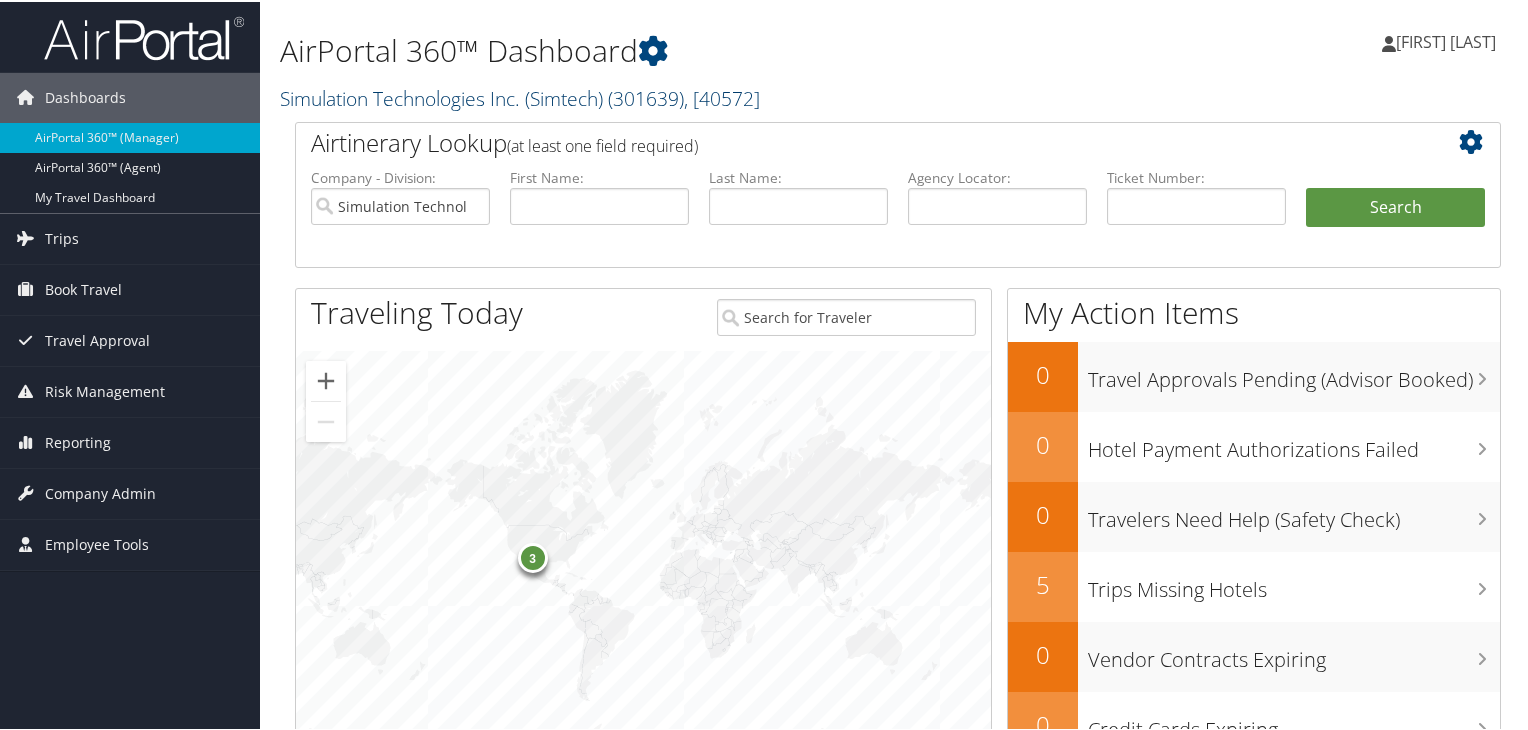 click on ", [ 40572 ]" at bounding box center [722, 96] 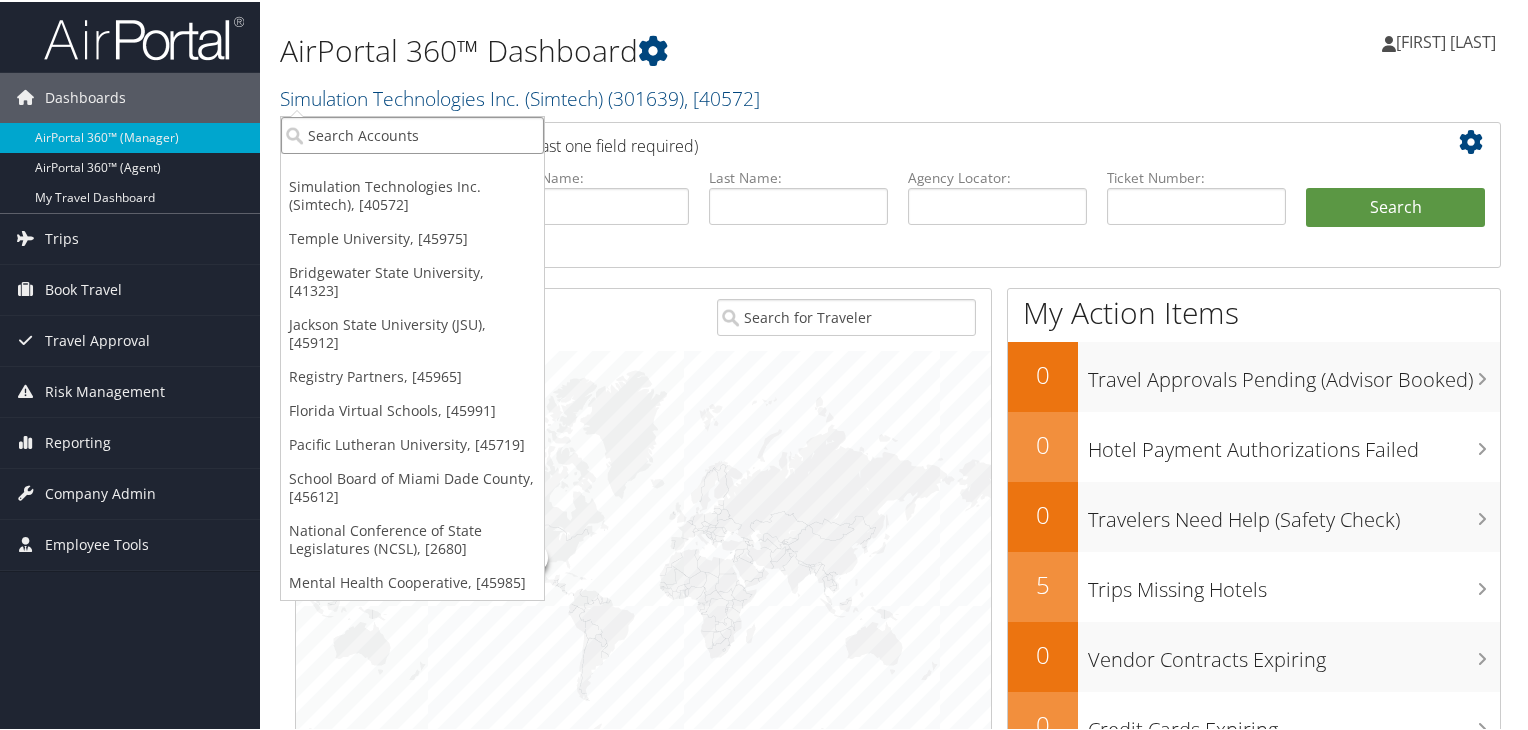 click at bounding box center [412, 133] 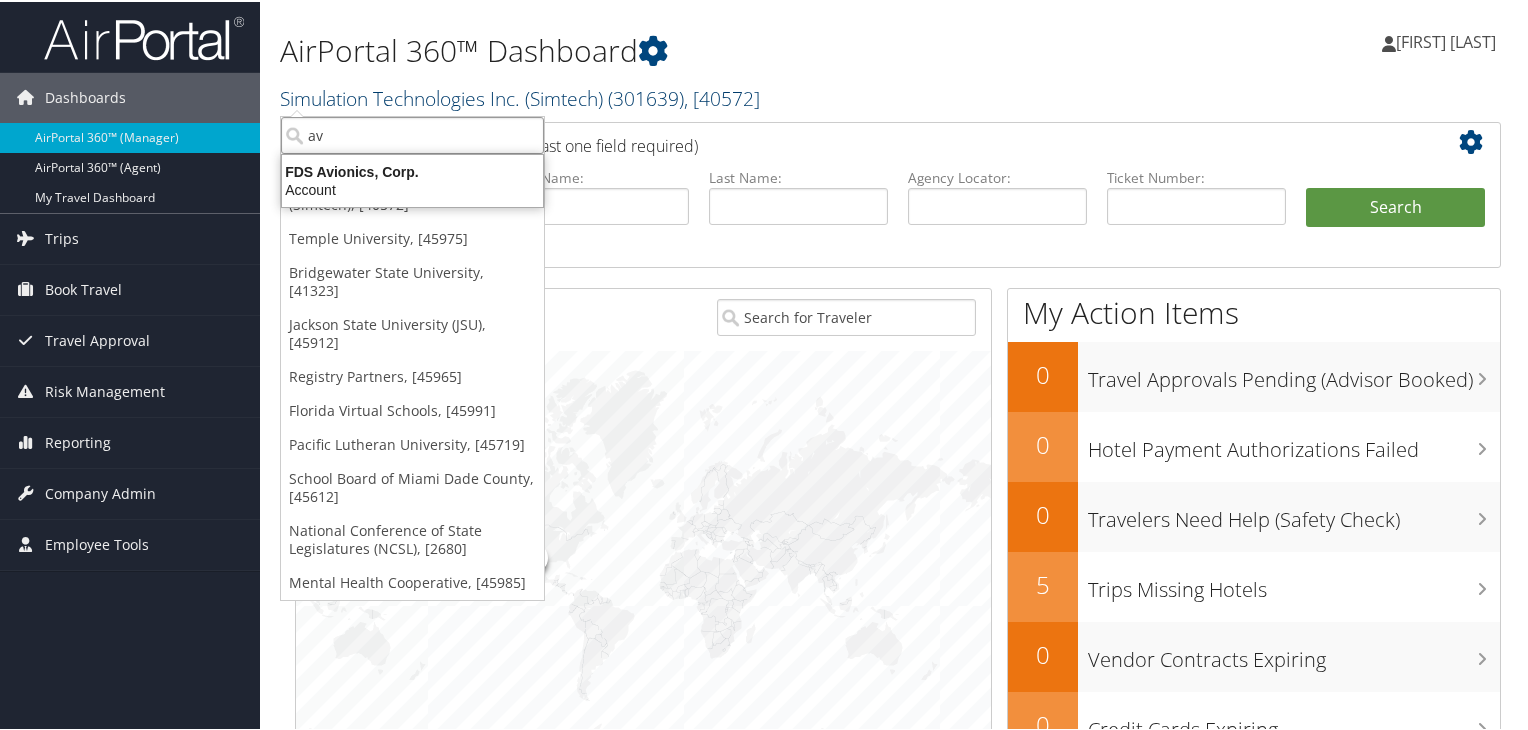 type on "a" 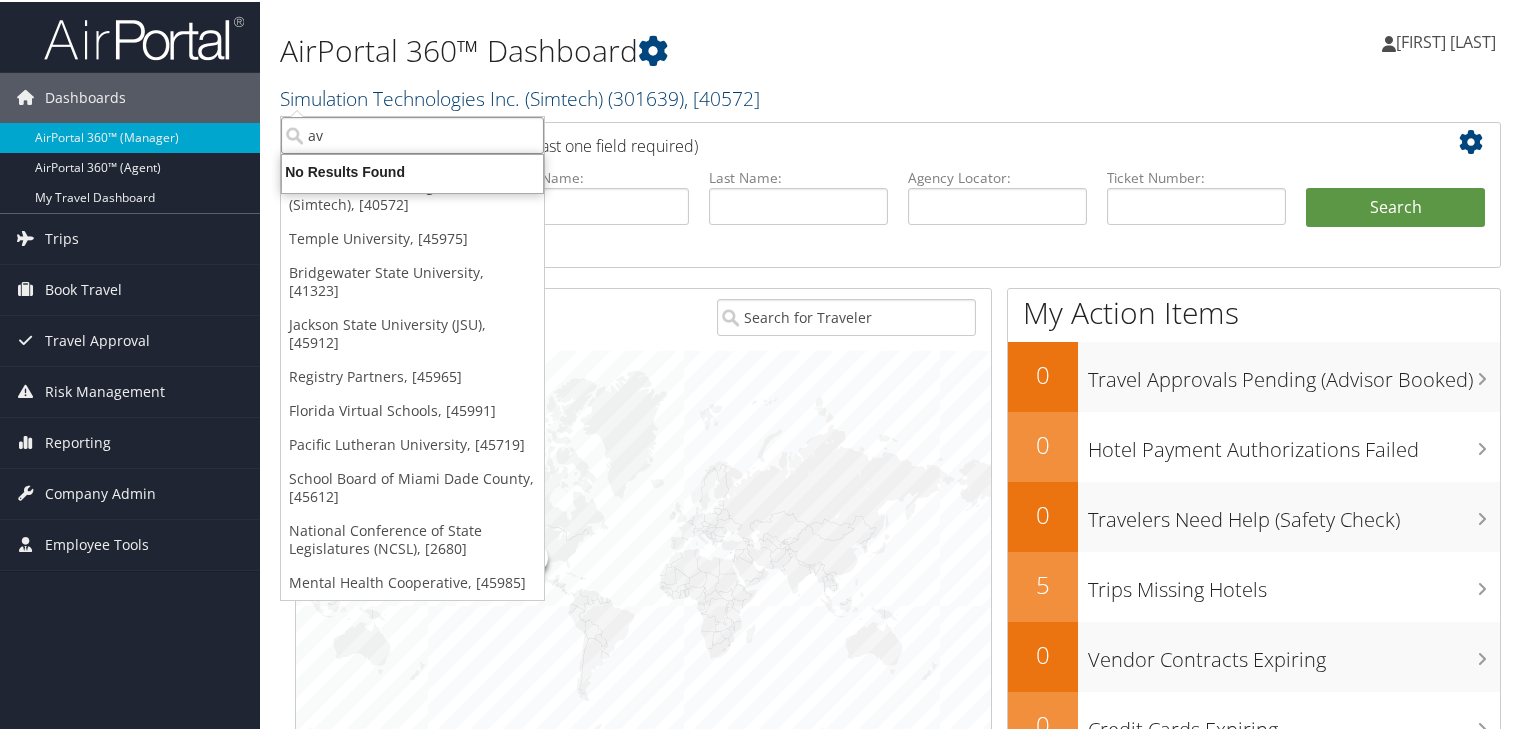type on "a" 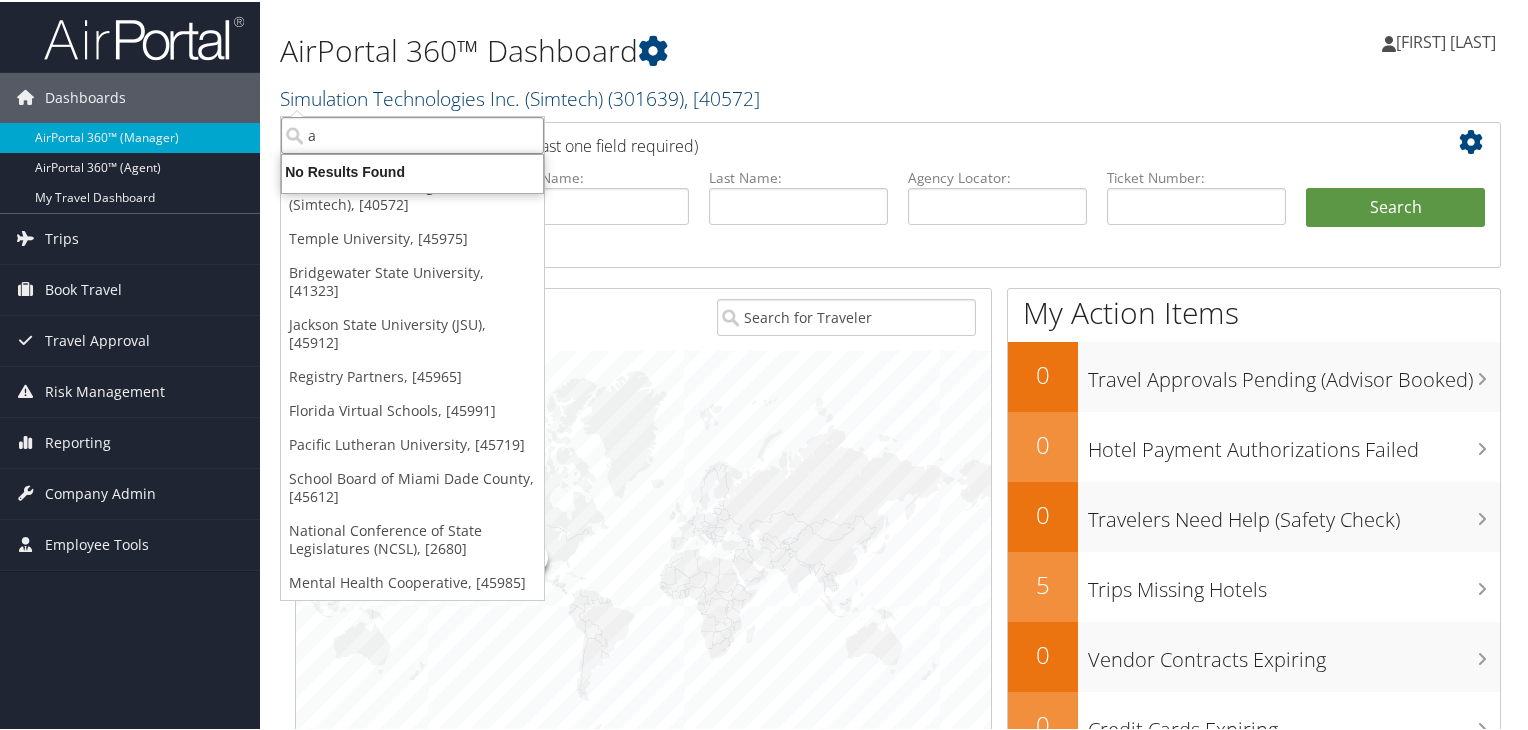 type 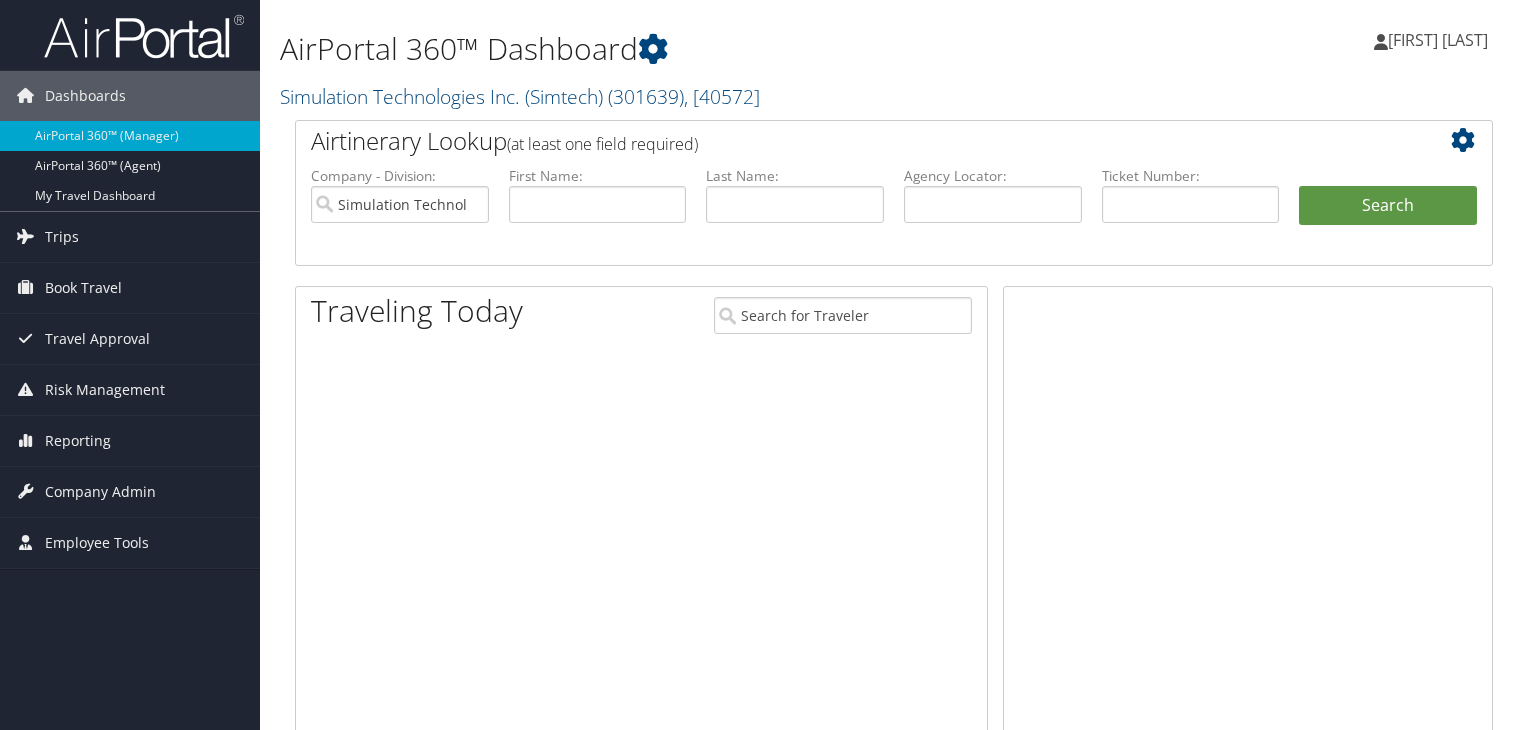 scroll, scrollTop: 0, scrollLeft: 0, axis: both 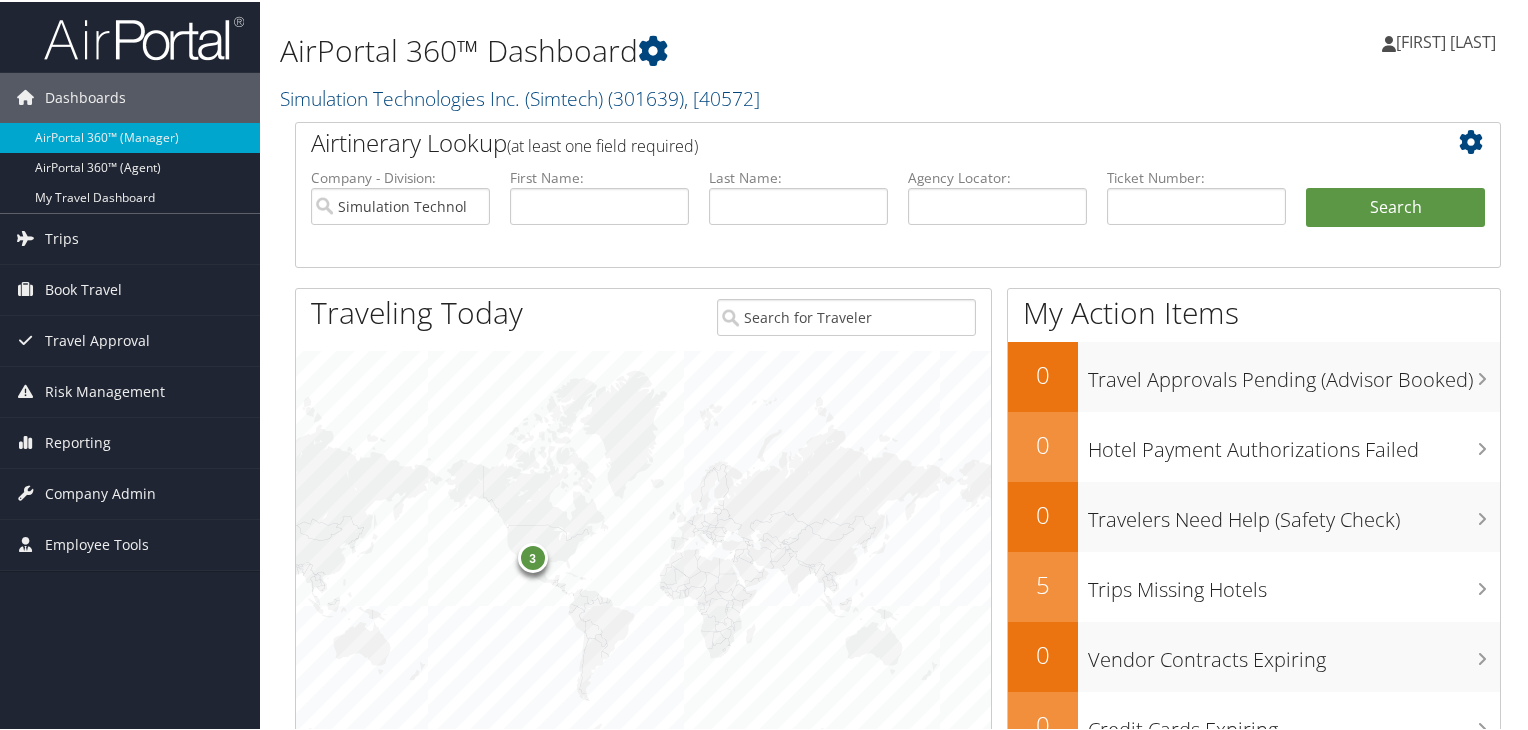click on "AirPortal 360™ Dashboard" at bounding box center [692, 49] 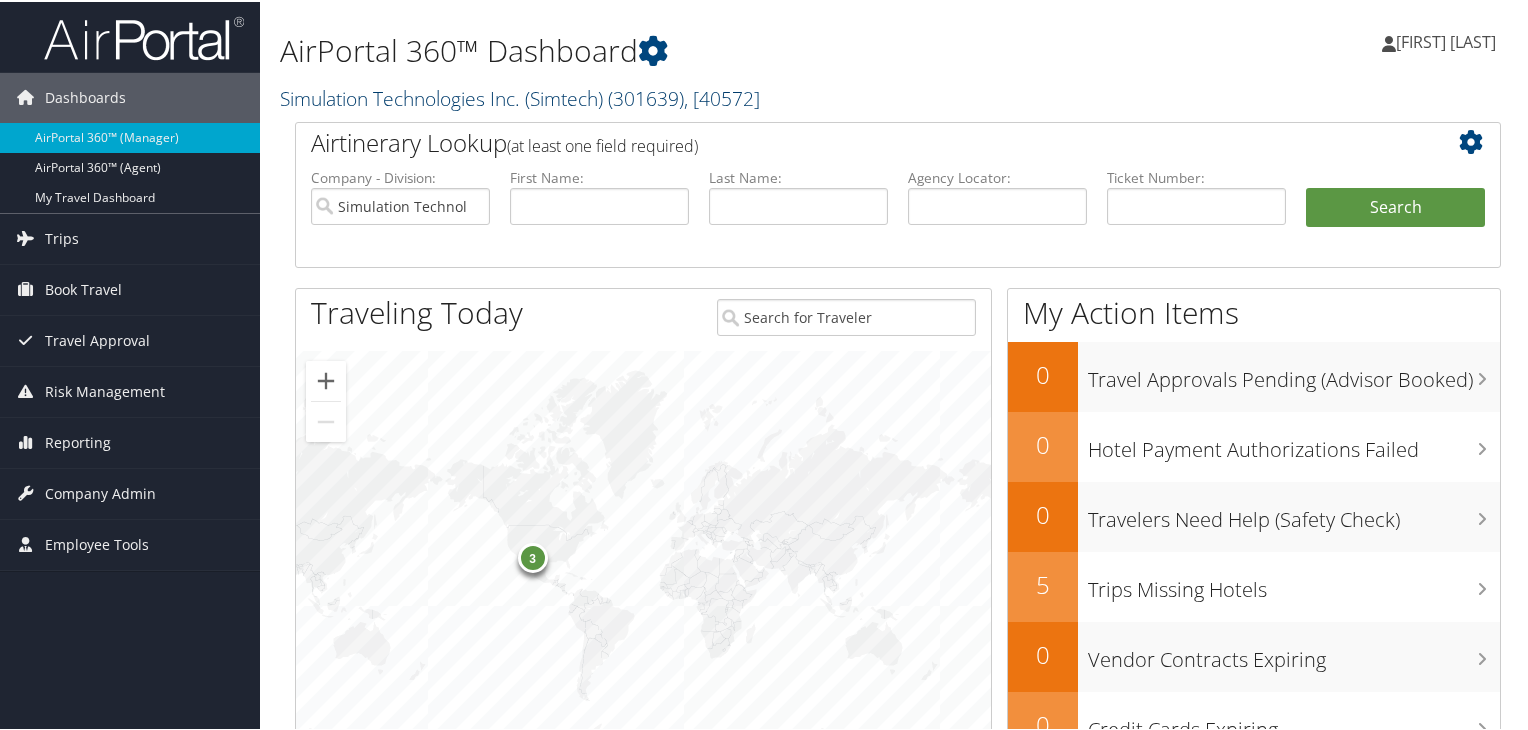 click on "( 301639 )" at bounding box center [646, 96] 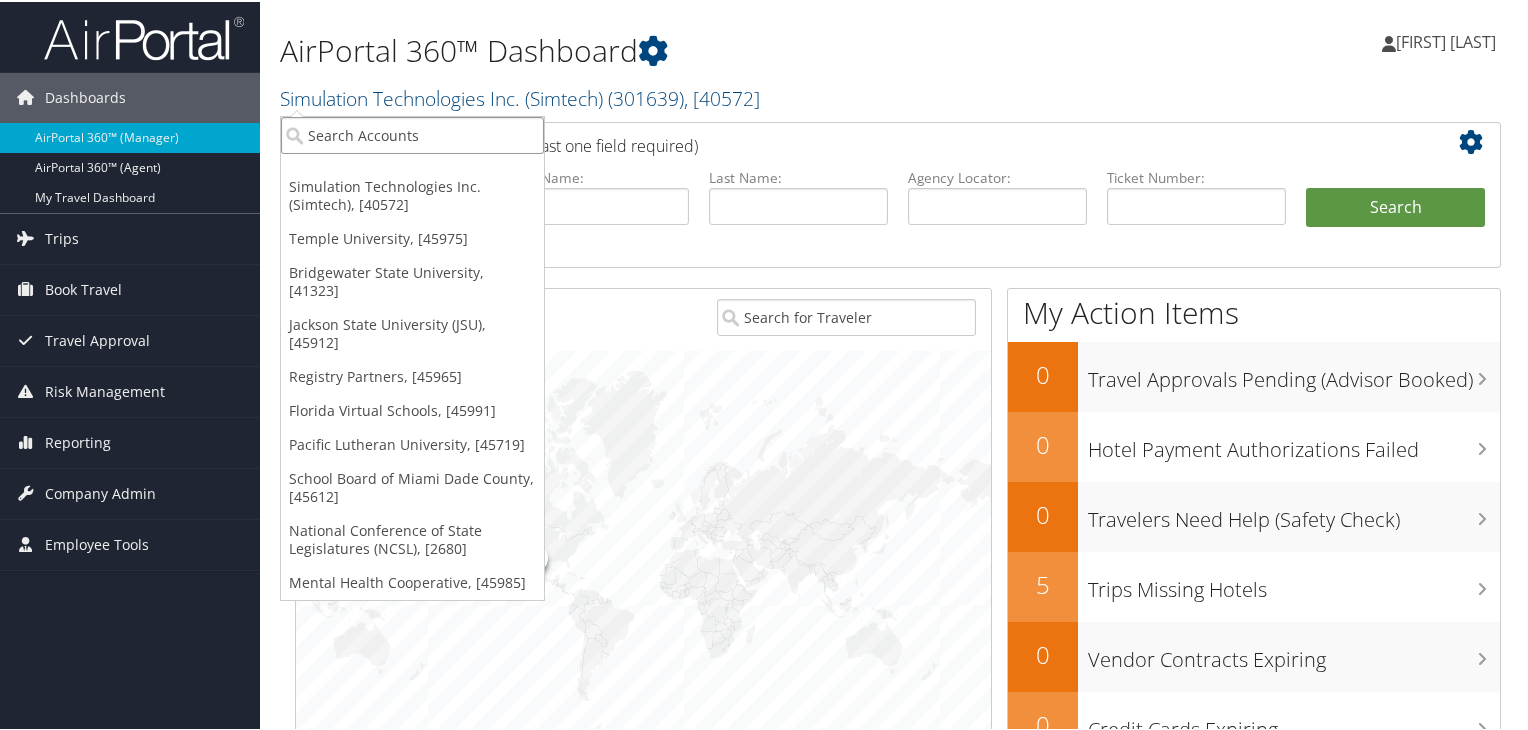 click at bounding box center (412, 133) 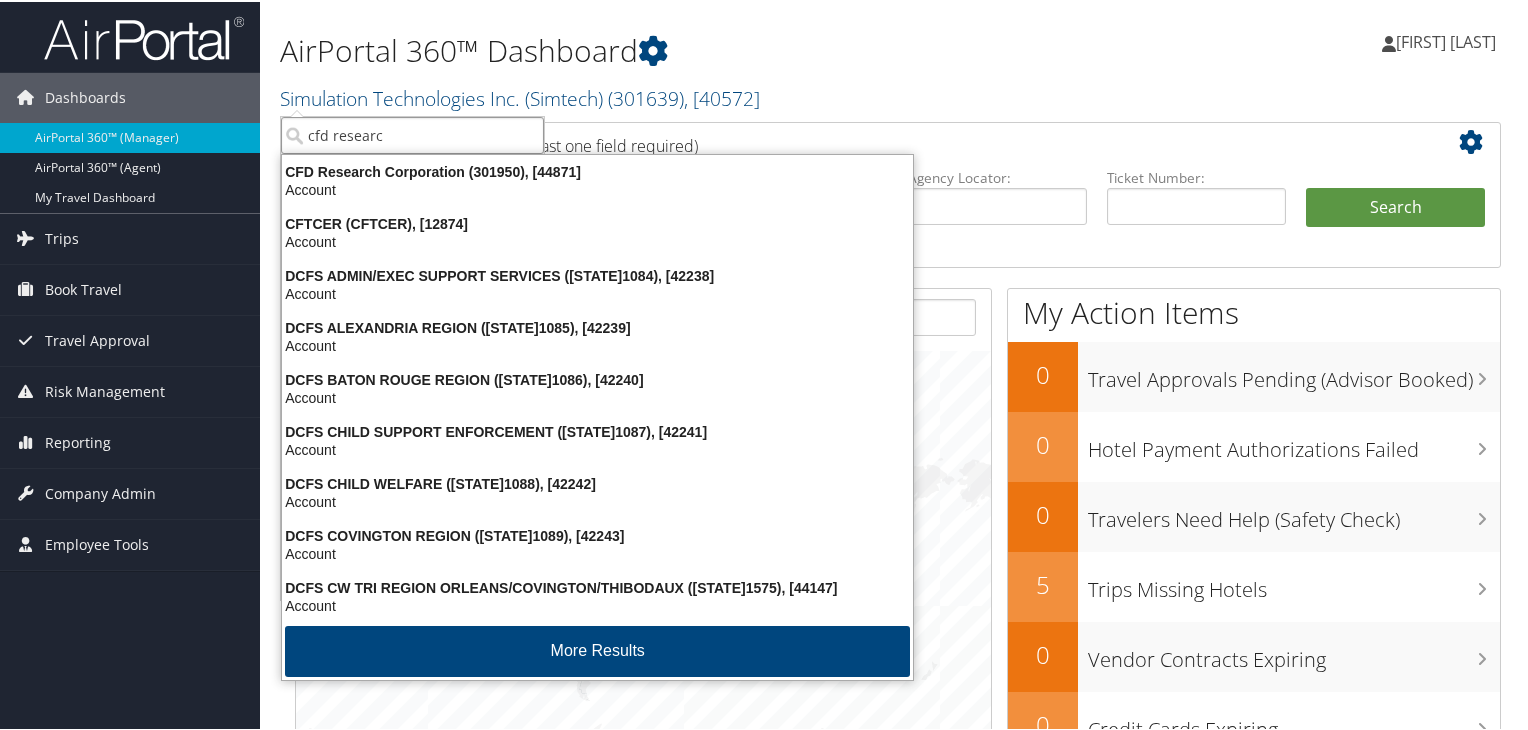 type on "cfd research" 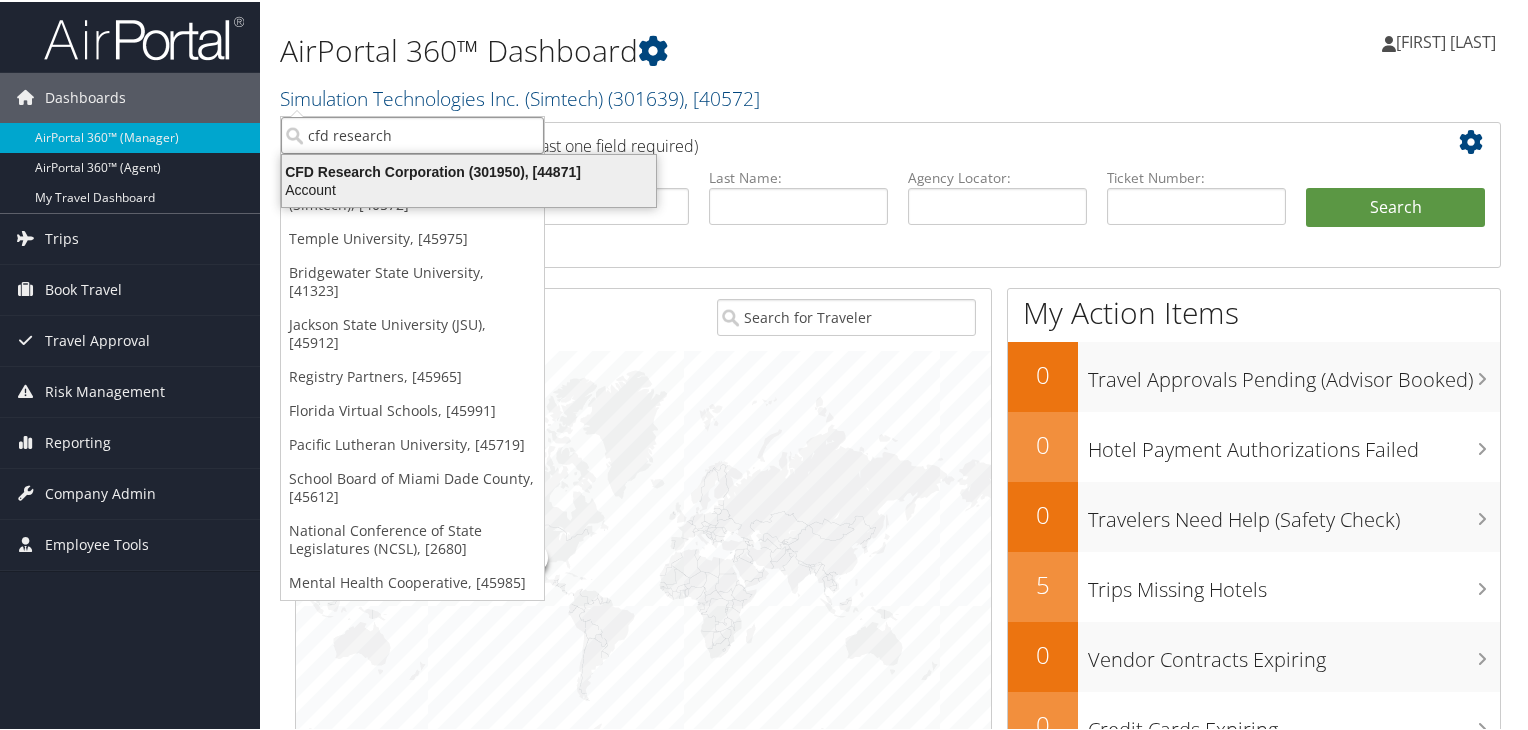 click on "Account" at bounding box center (469, 188) 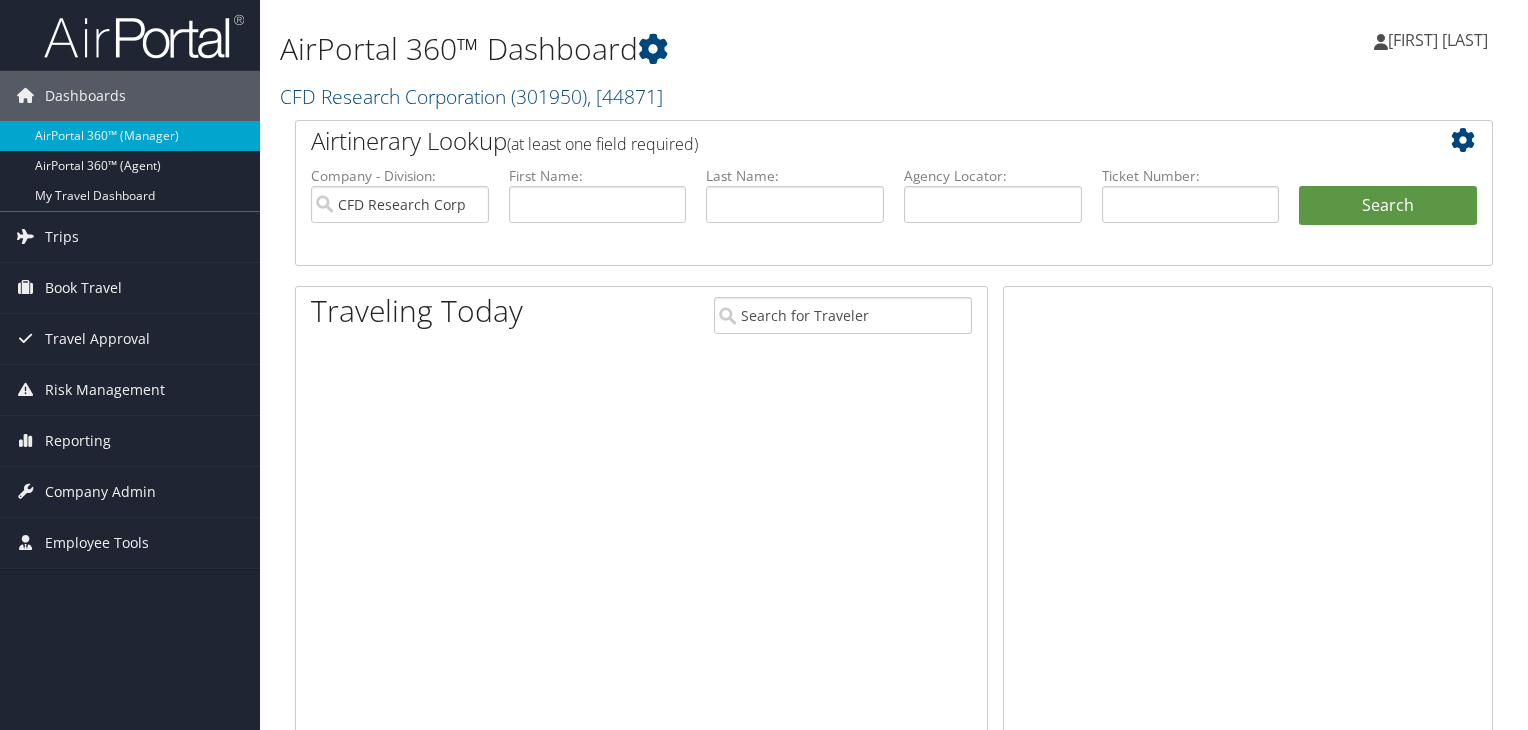 scroll, scrollTop: 0, scrollLeft: 0, axis: both 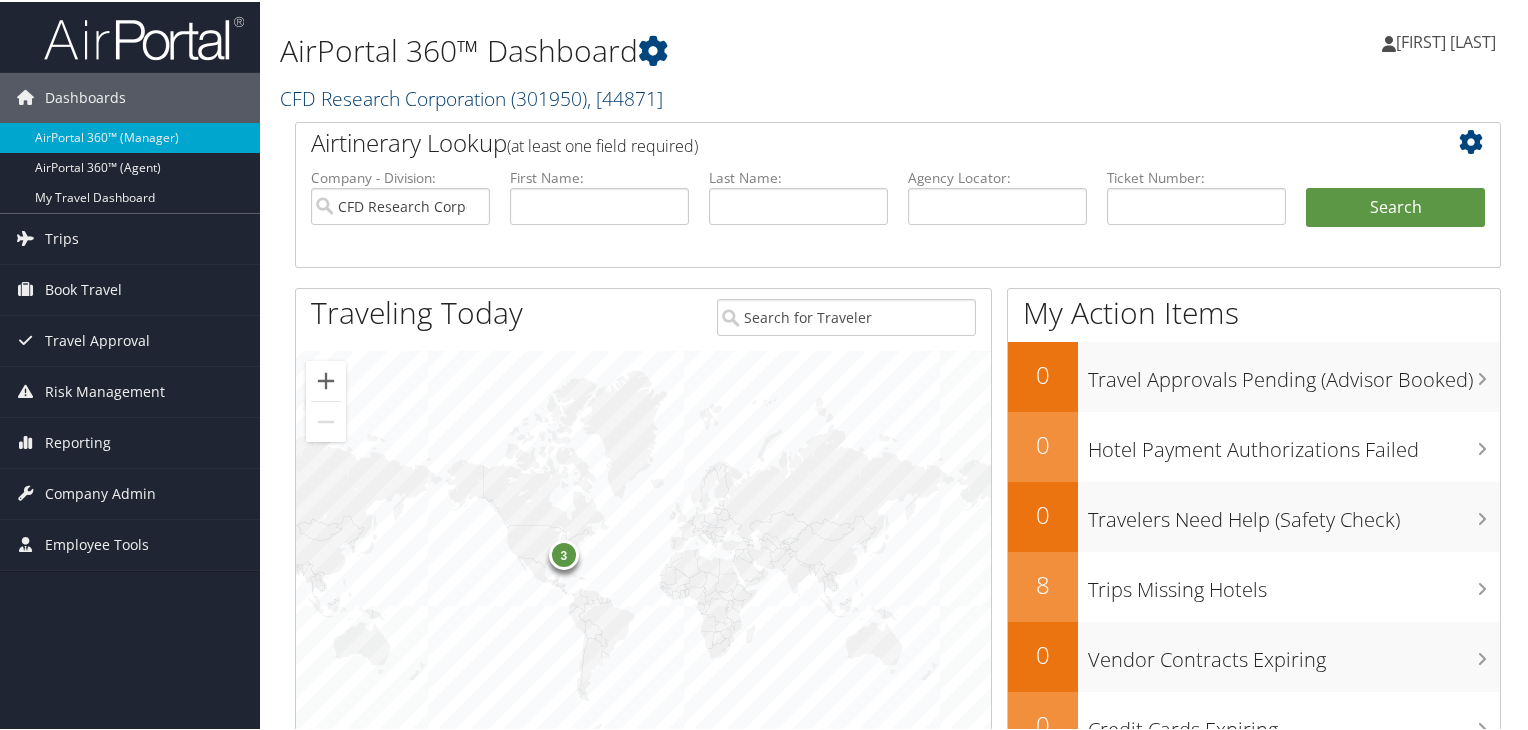 click on "( 301950 )" at bounding box center [549, 96] 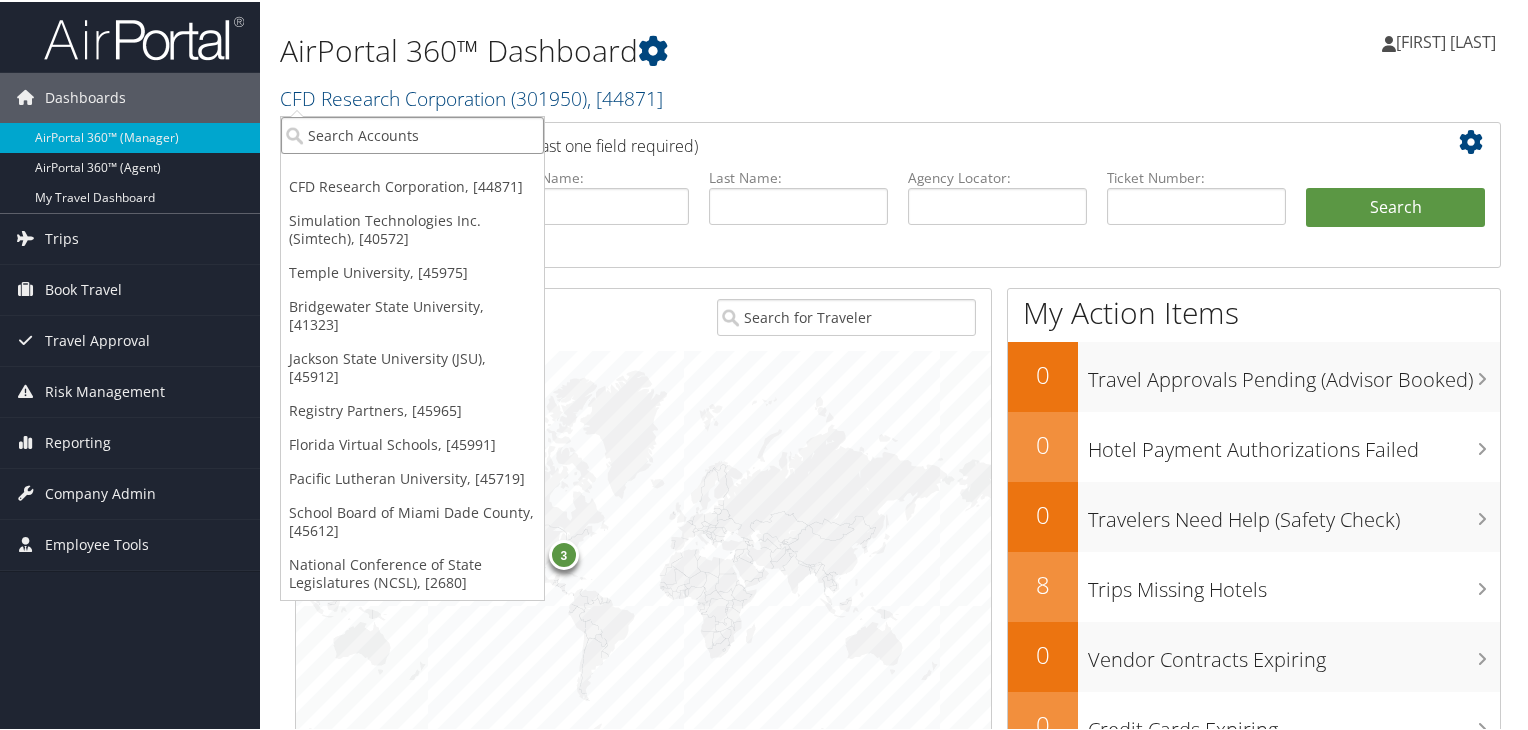 click at bounding box center [412, 133] 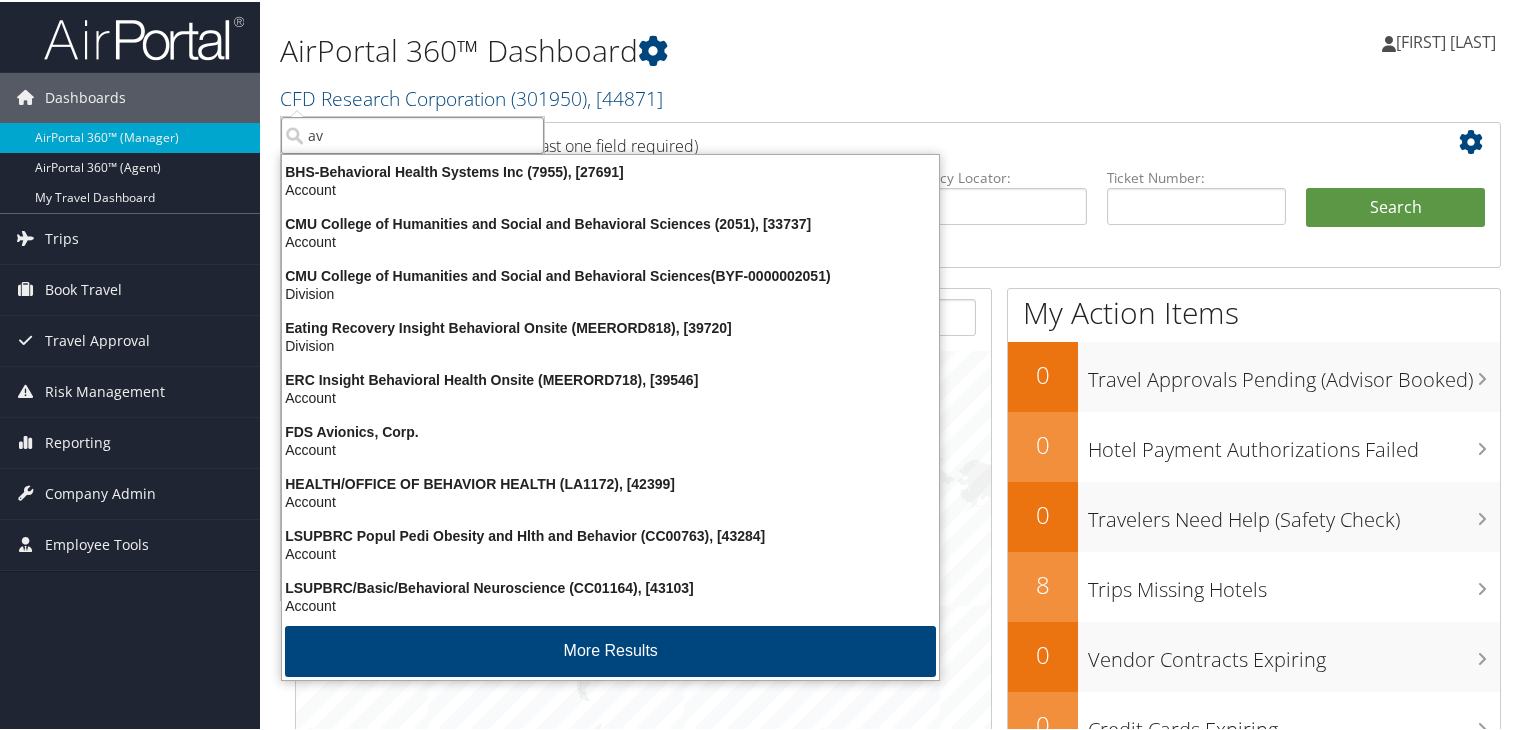 type on "a" 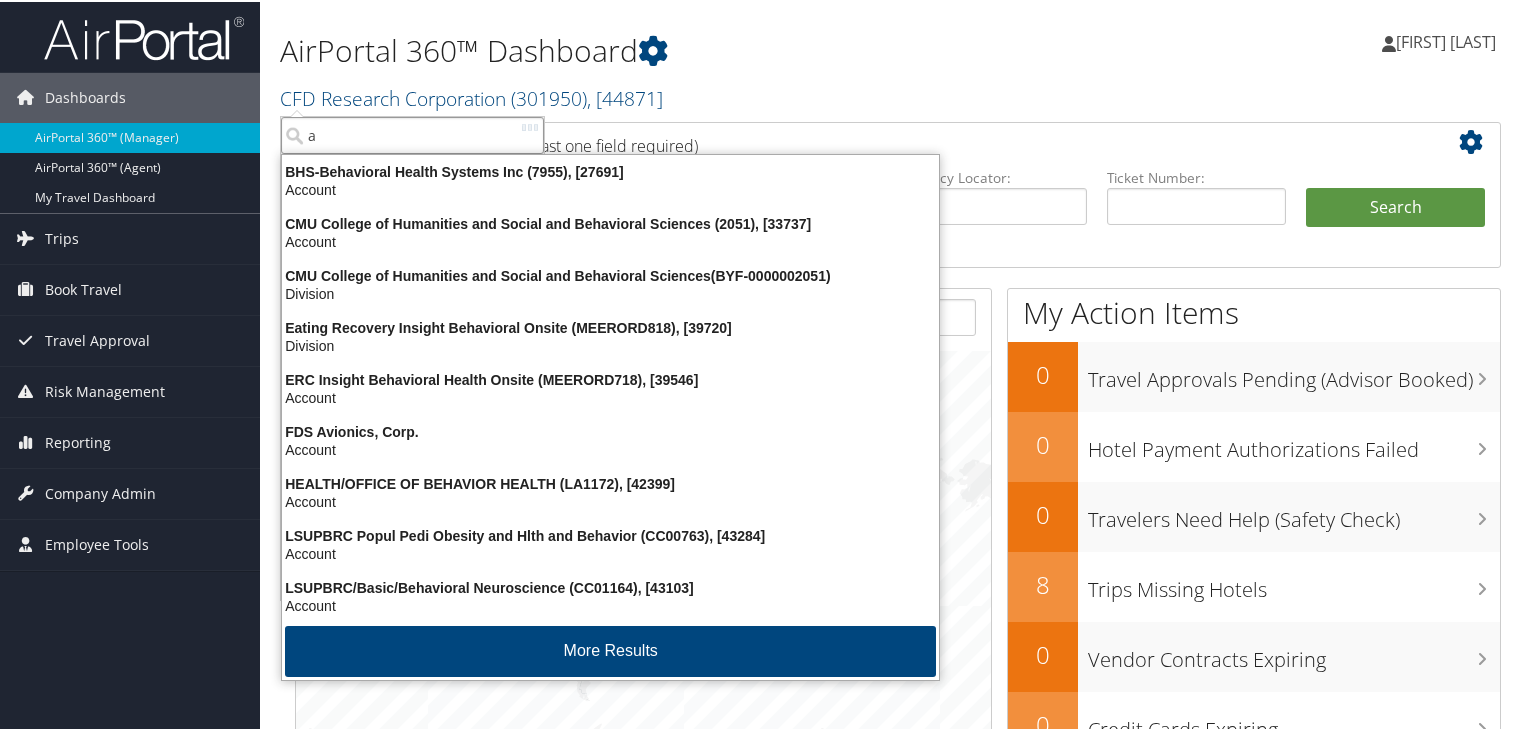 type 